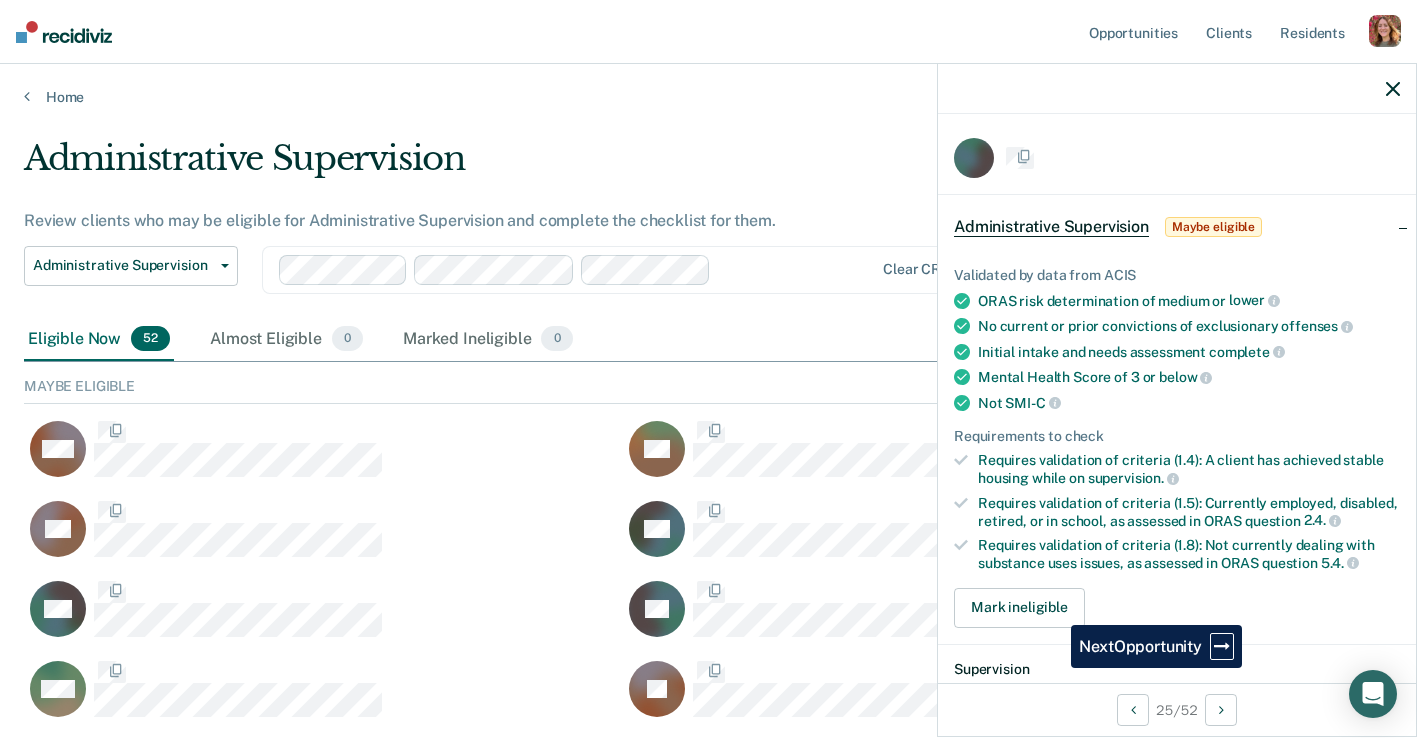 scroll, scrollTop: 0, scrollLeft: 0, axis: both 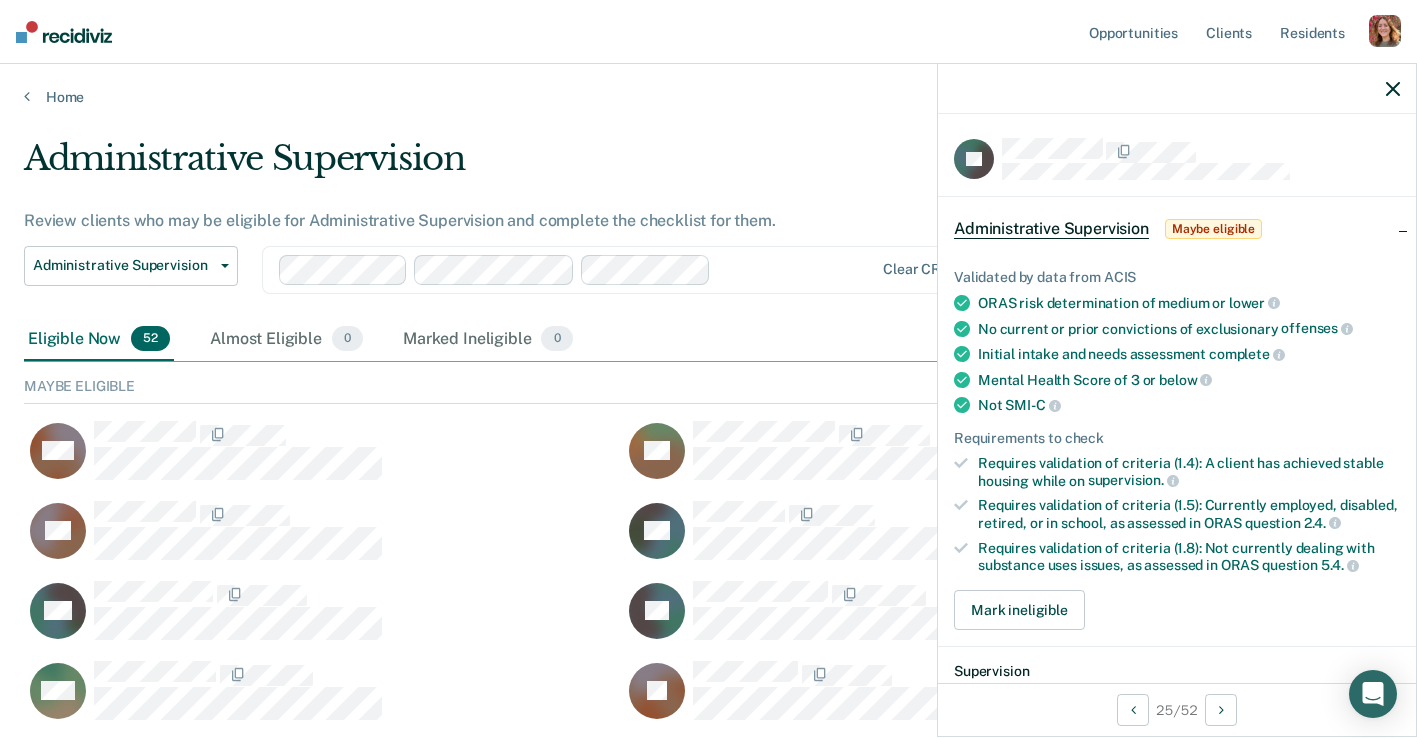 click at bounding box center [1177, 89] 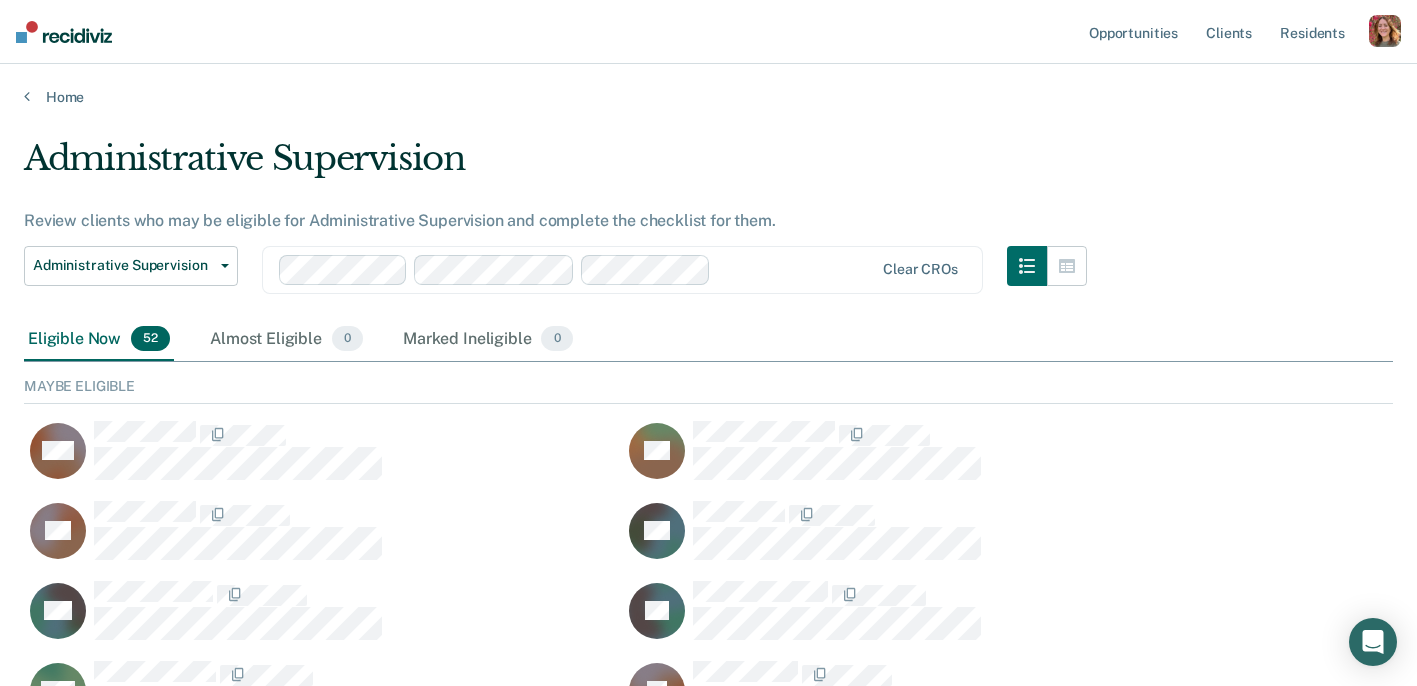 click at bounding box center [796, 269] 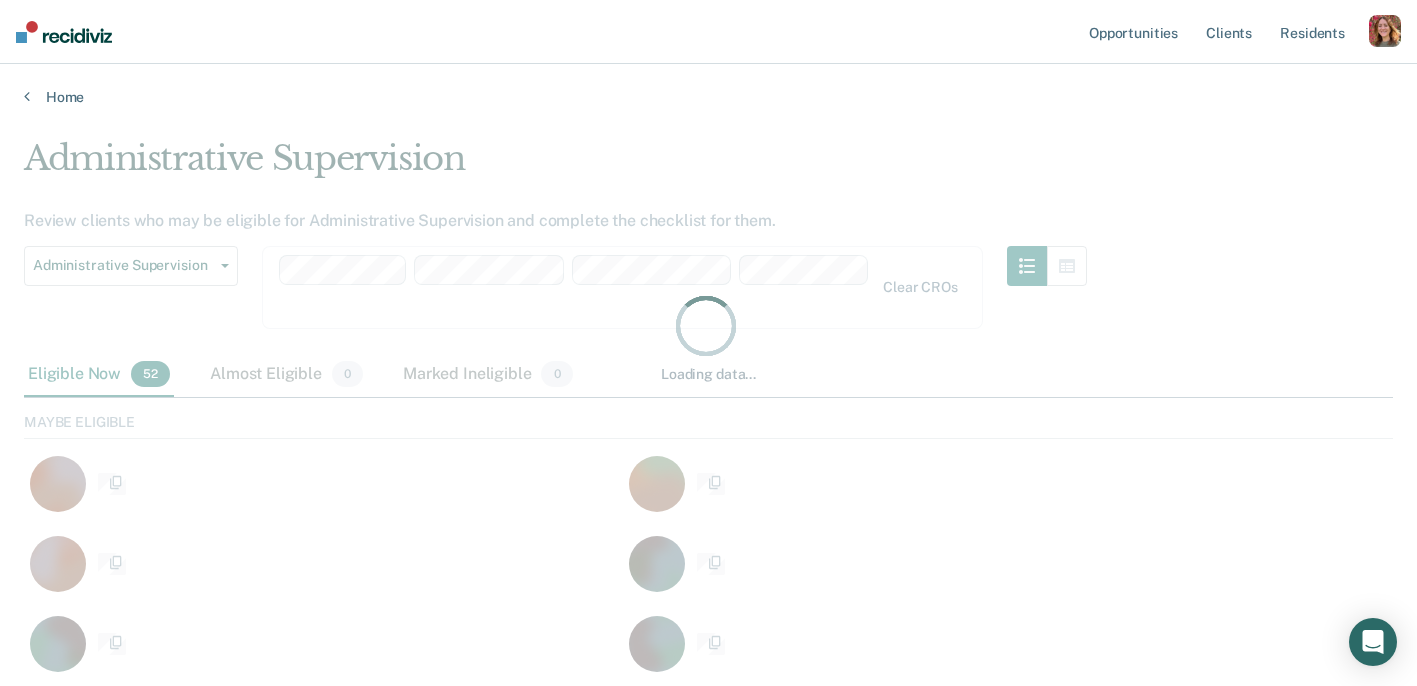 click on "Loading data..." at bounding box center [708, 337] 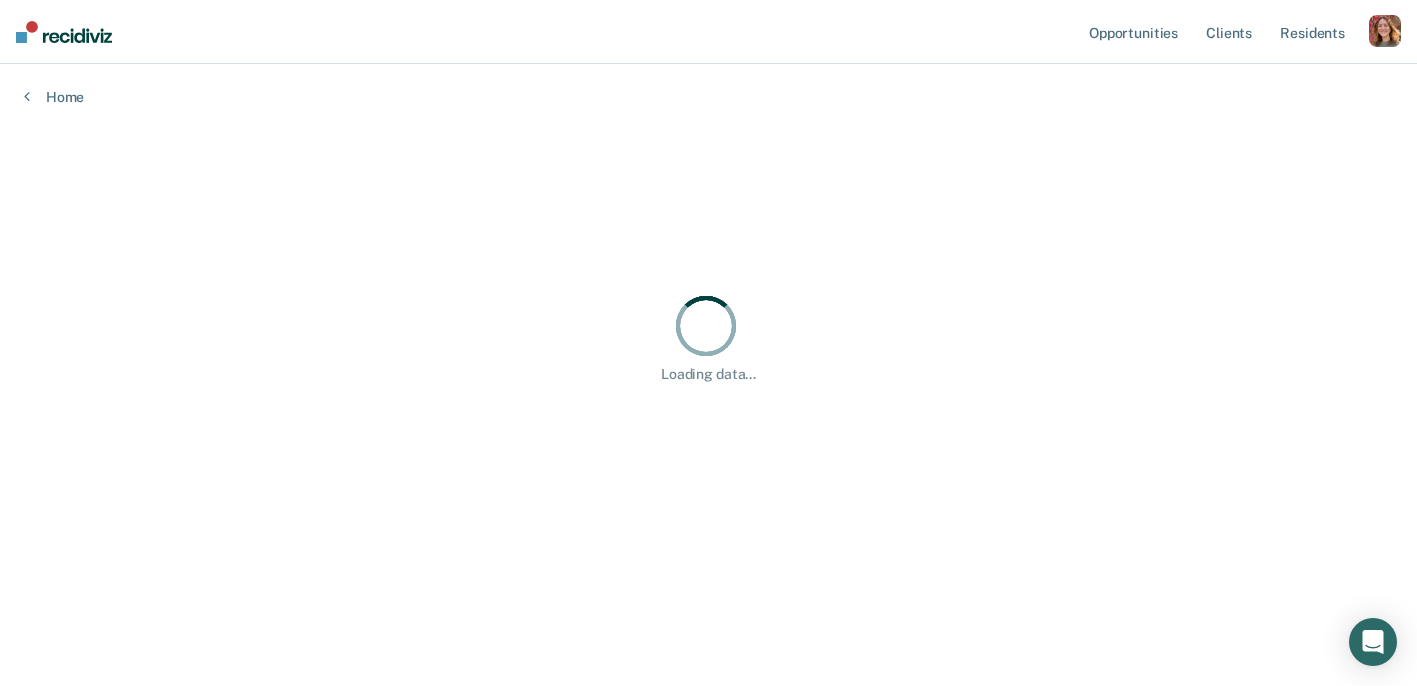 scroll, scrollTop: 1, scrollLeft: 1, axis: both 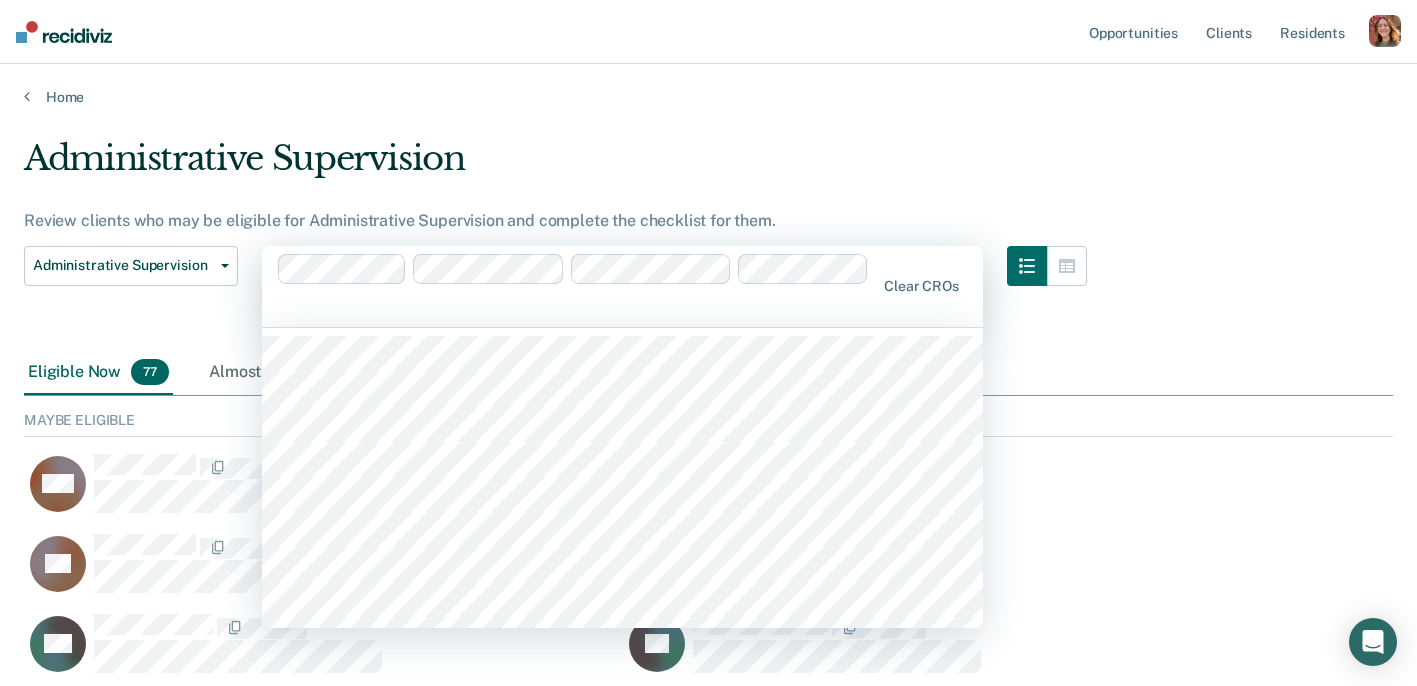 click at bounding box center (577, 286) 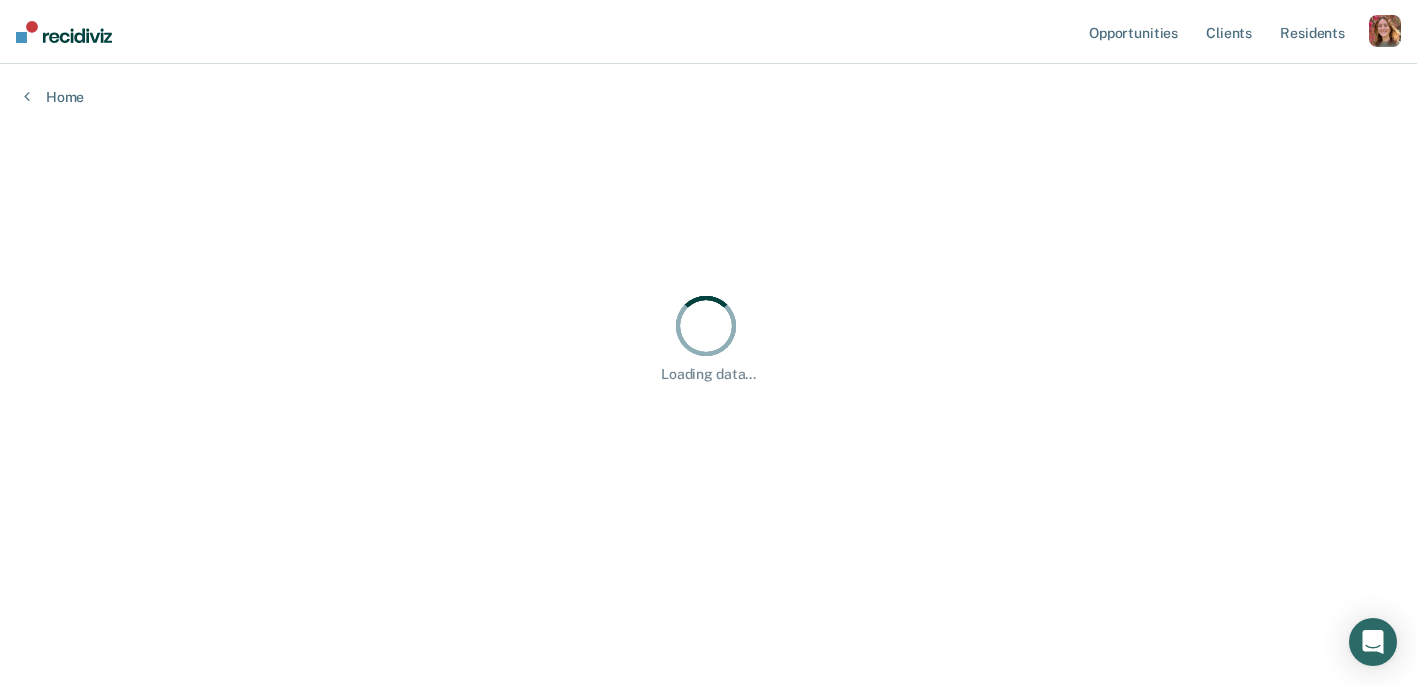 scroll, scrollTop: 1, scrollLeft: 1, axis: both 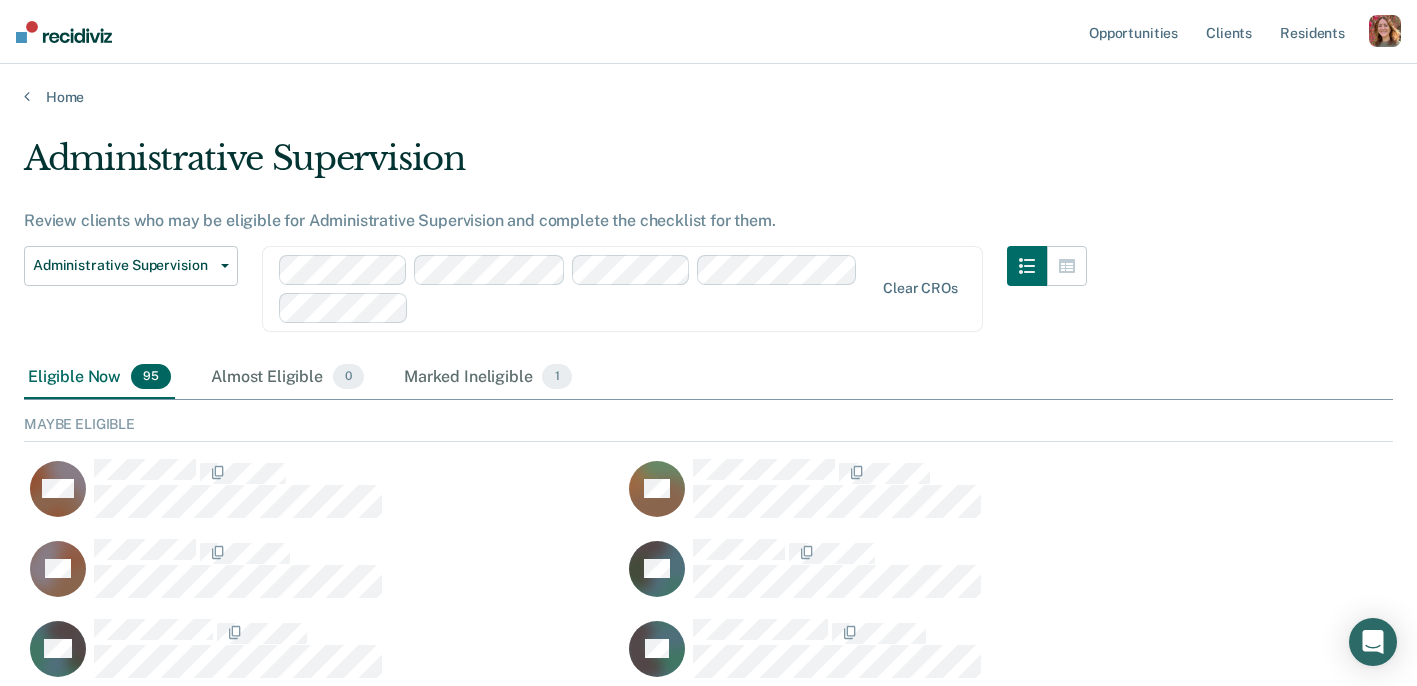 click at bounding box center [645, 307] 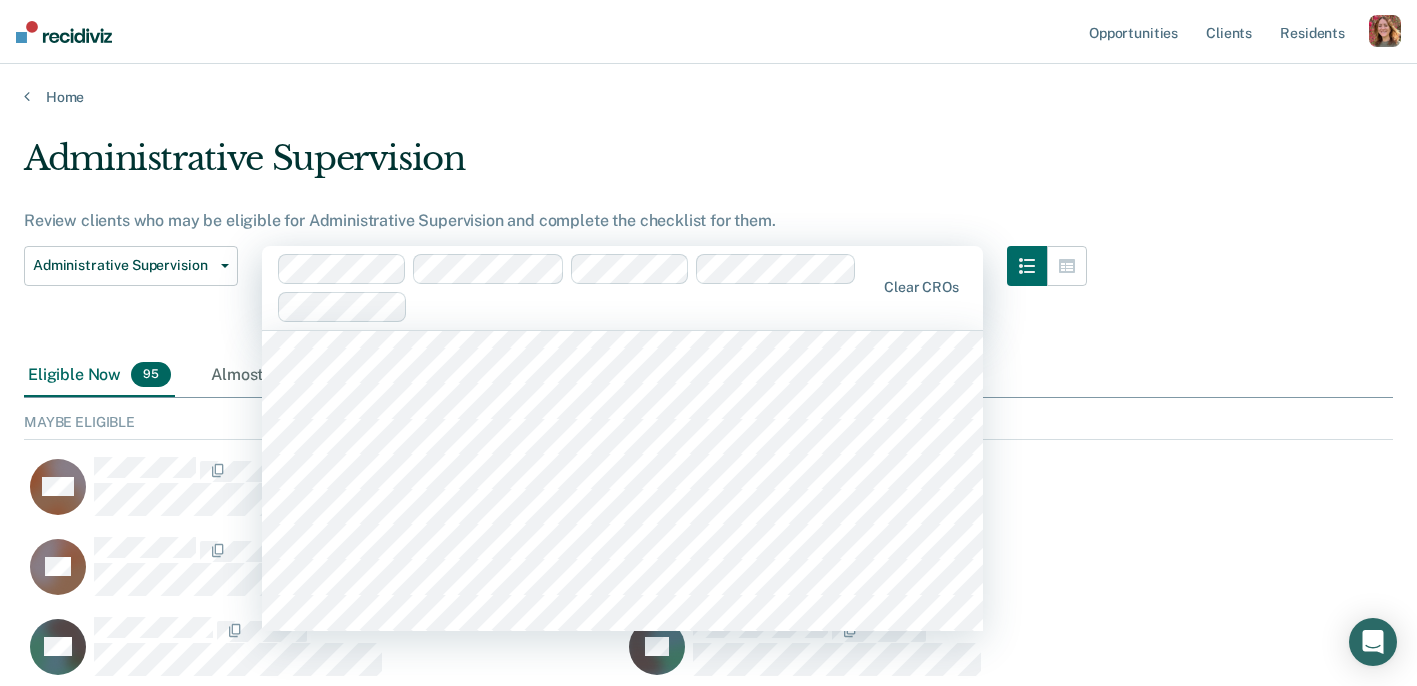 scroll, scrollTop: 507, scrollLeft: 0, axis: vertical 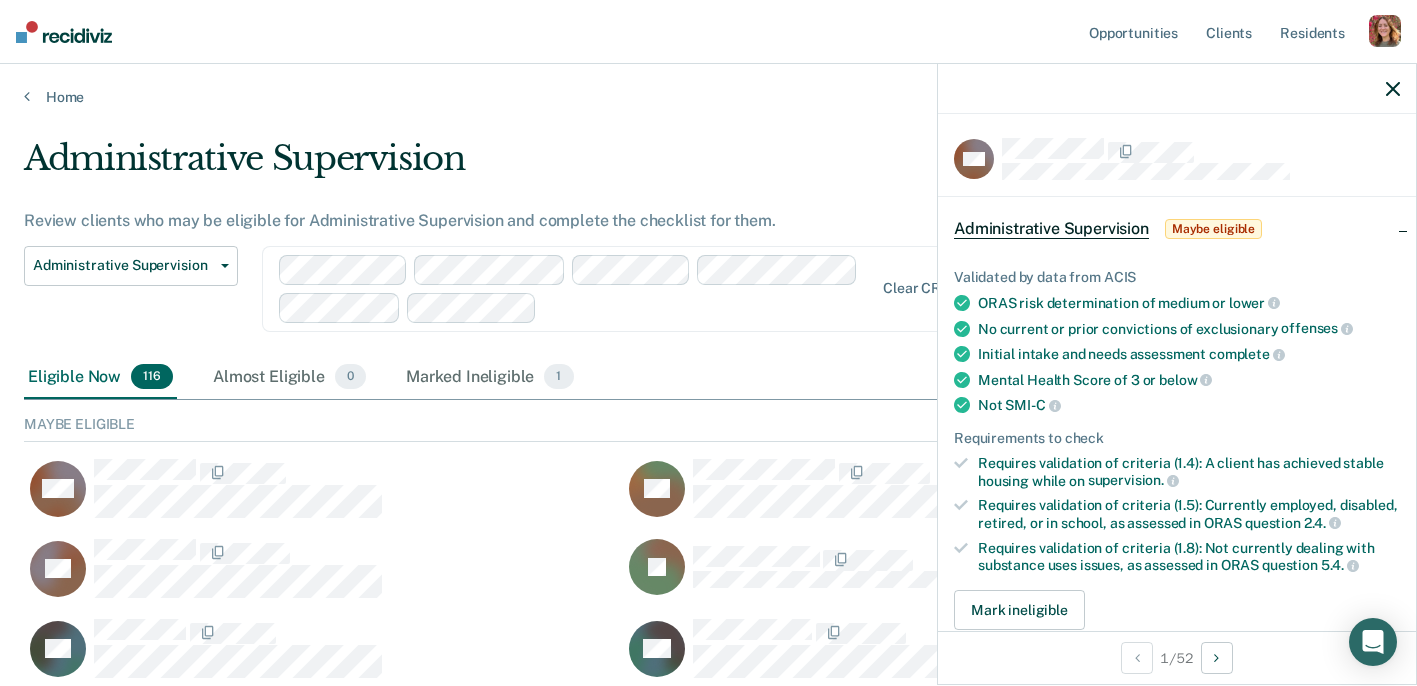 click on "ORAS risk determination of medium or   lower" at bounding box center [1189, 303] 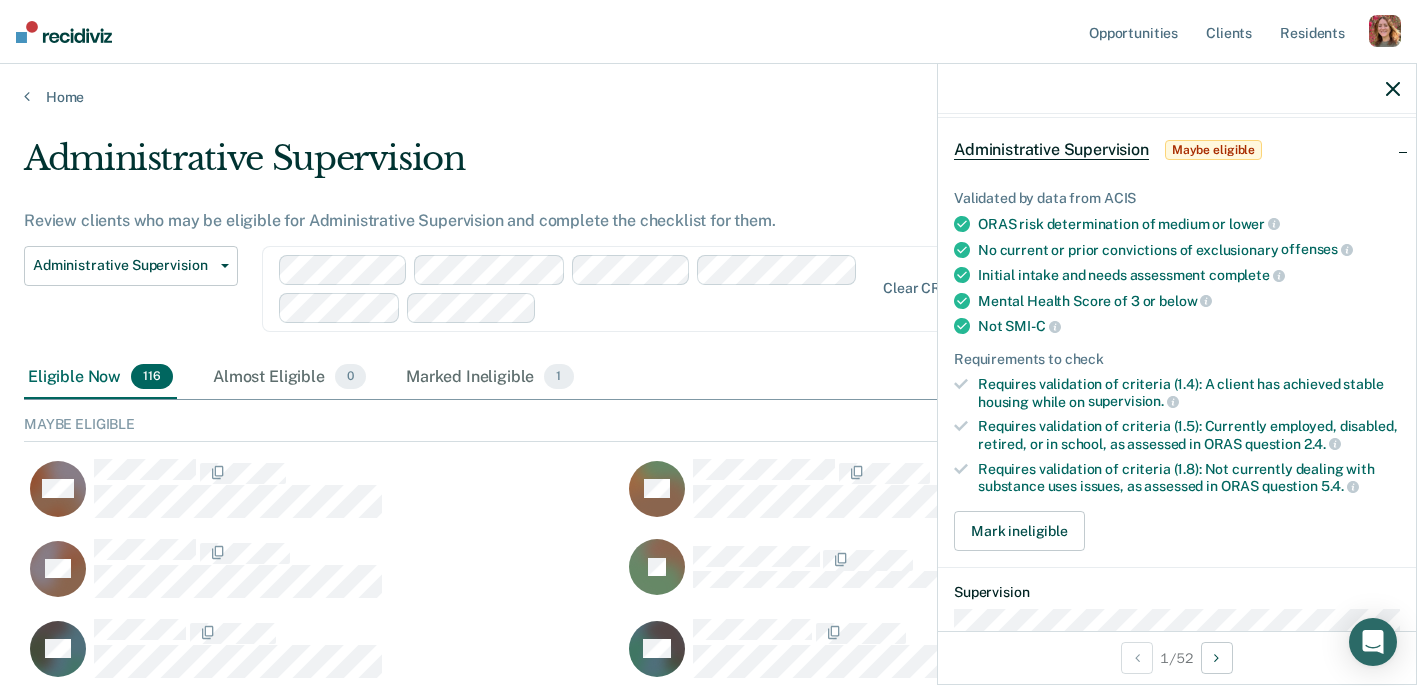 scroll, scrollTop: 81, scrollLeft: 0, axis: vertical 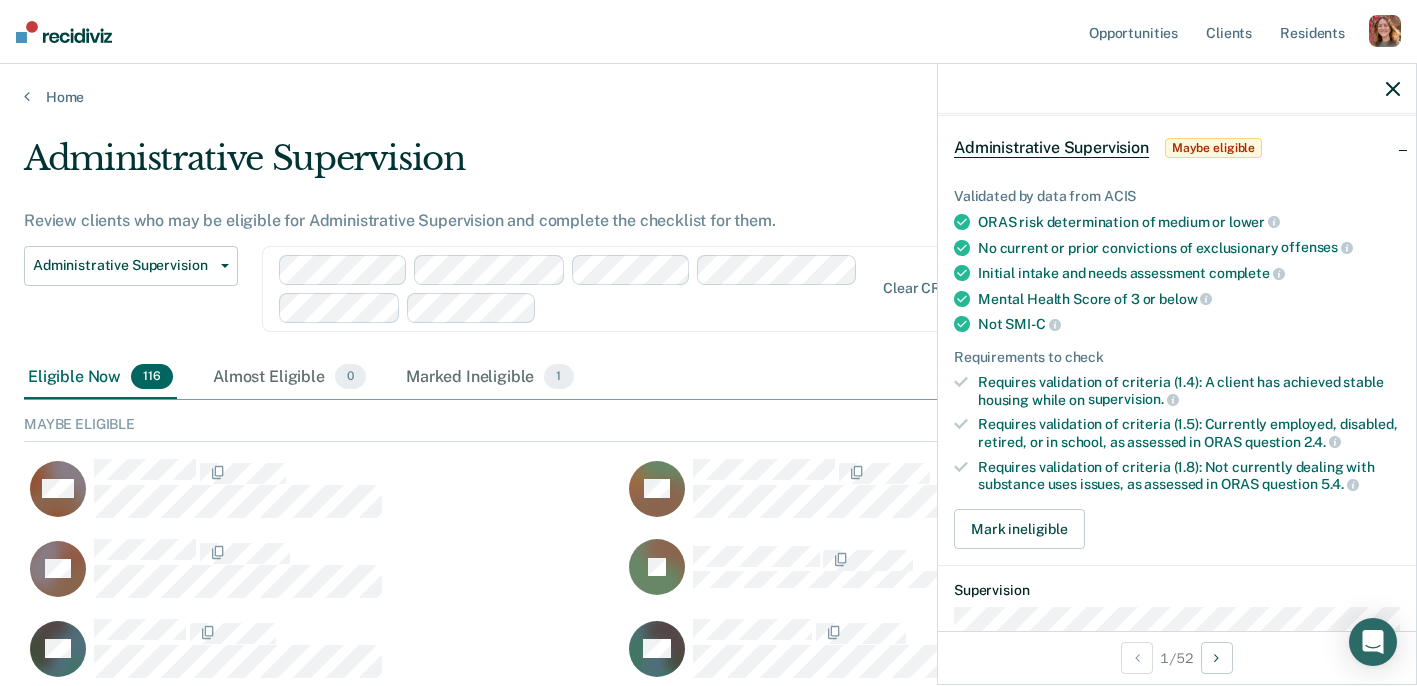 click on "Mental Health Score of 3 or   below" at bounding box center (1189, 299) 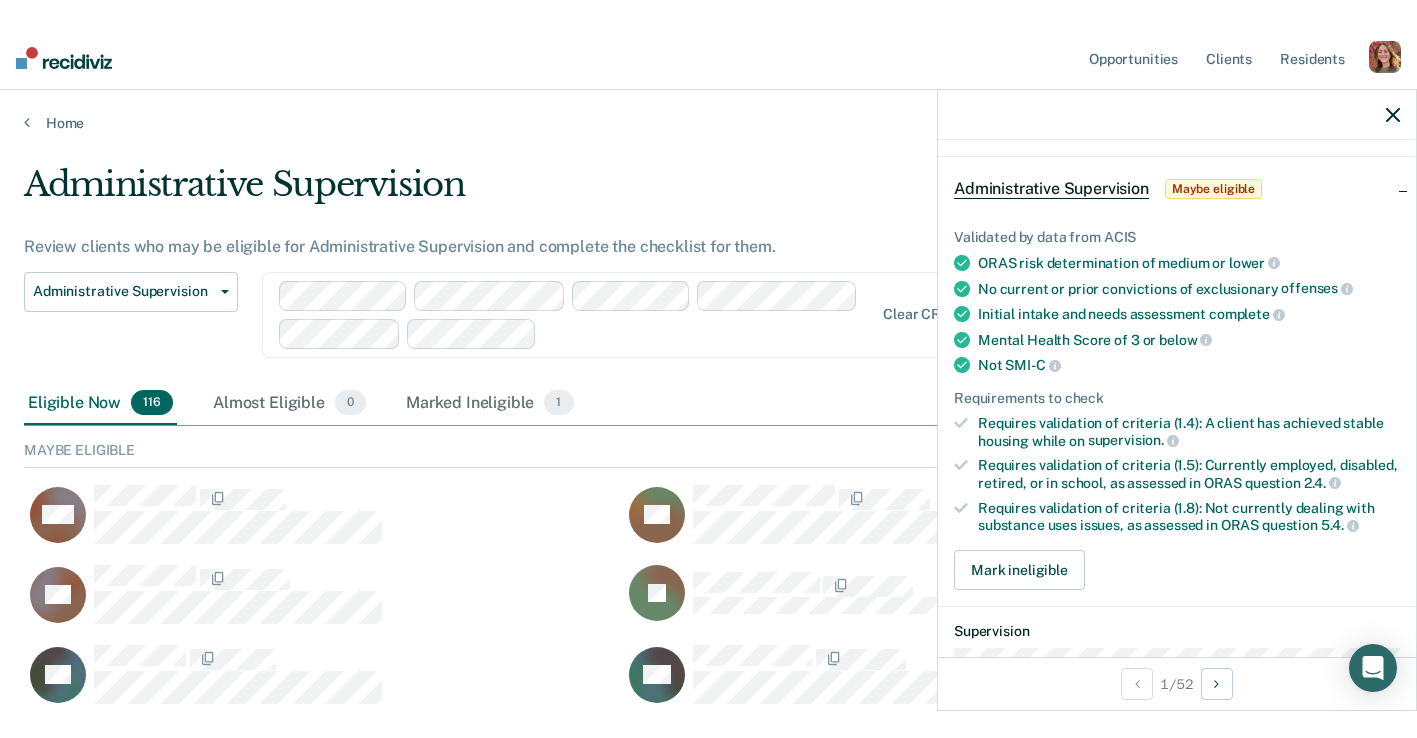 scroll, scrollTop: 0, scrollLeft: 0, axis: both 